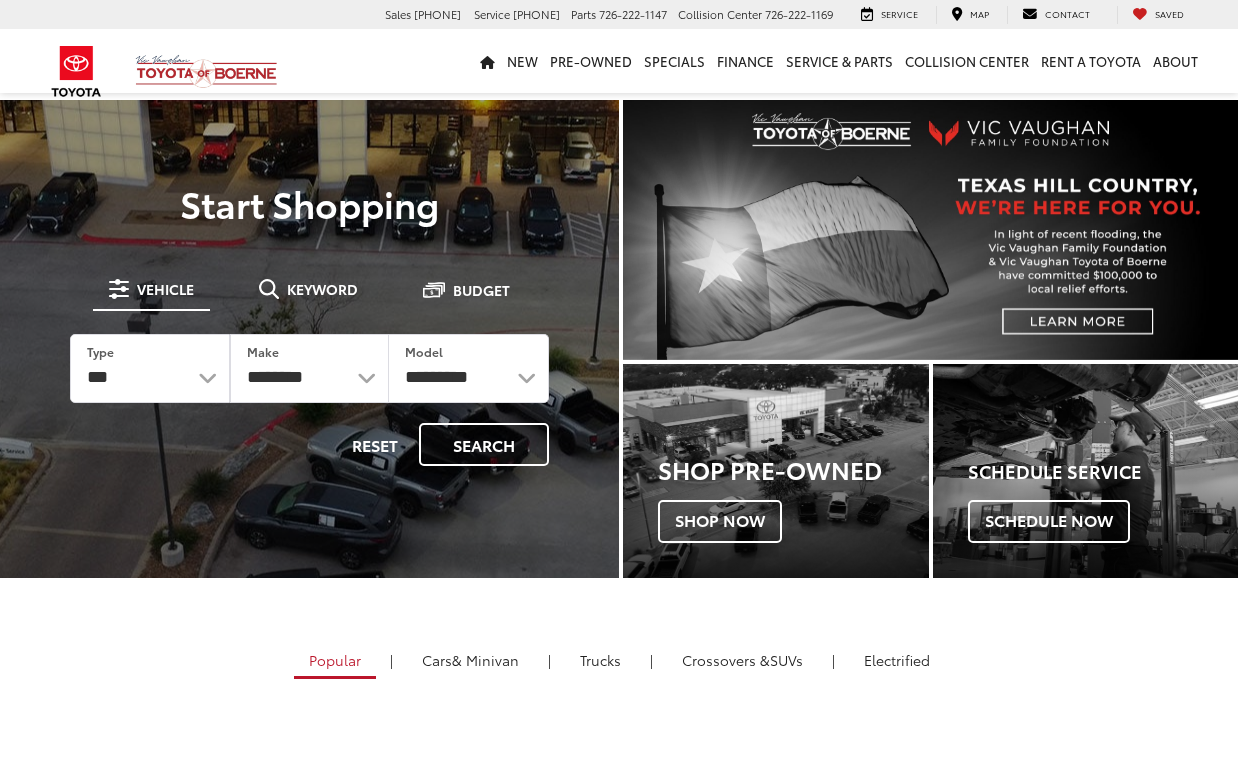 scroll, scrollTop: 0, scrollLeft: 0, axis: both 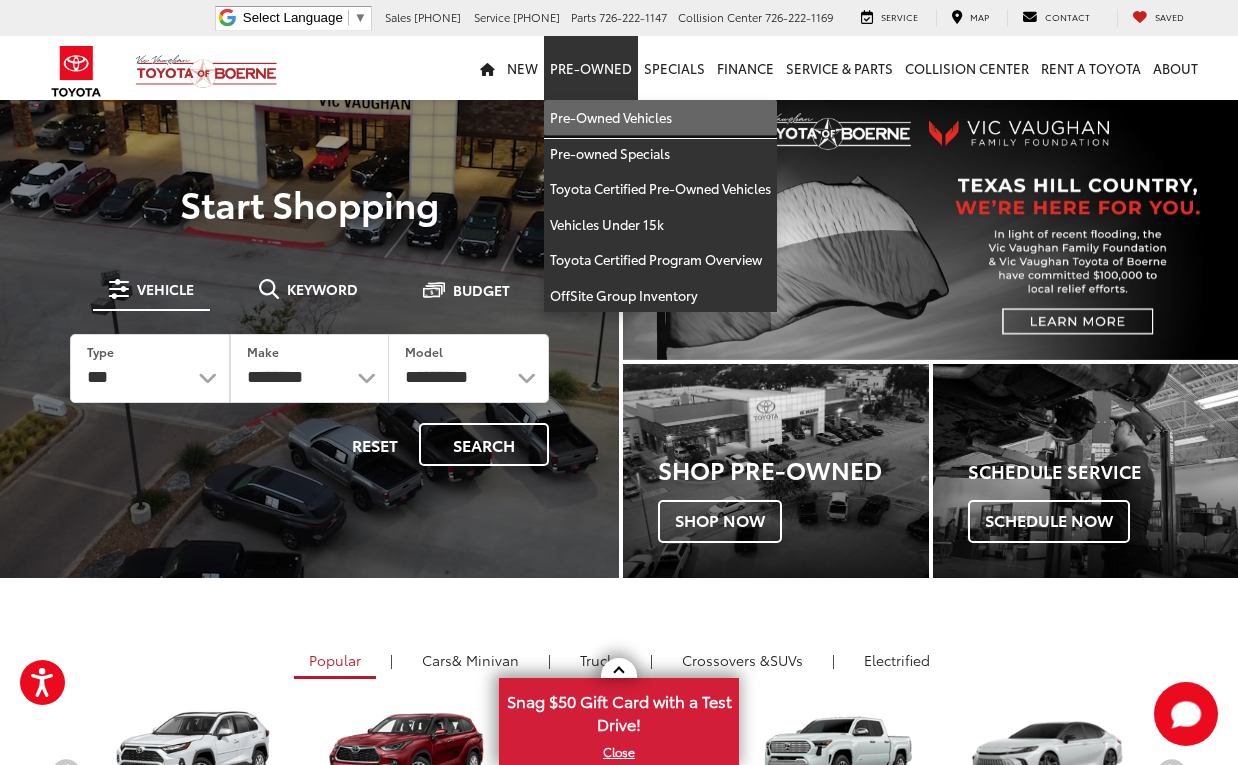 click on "Pre-Owned Vehicles" at bounding box center (660, 118) 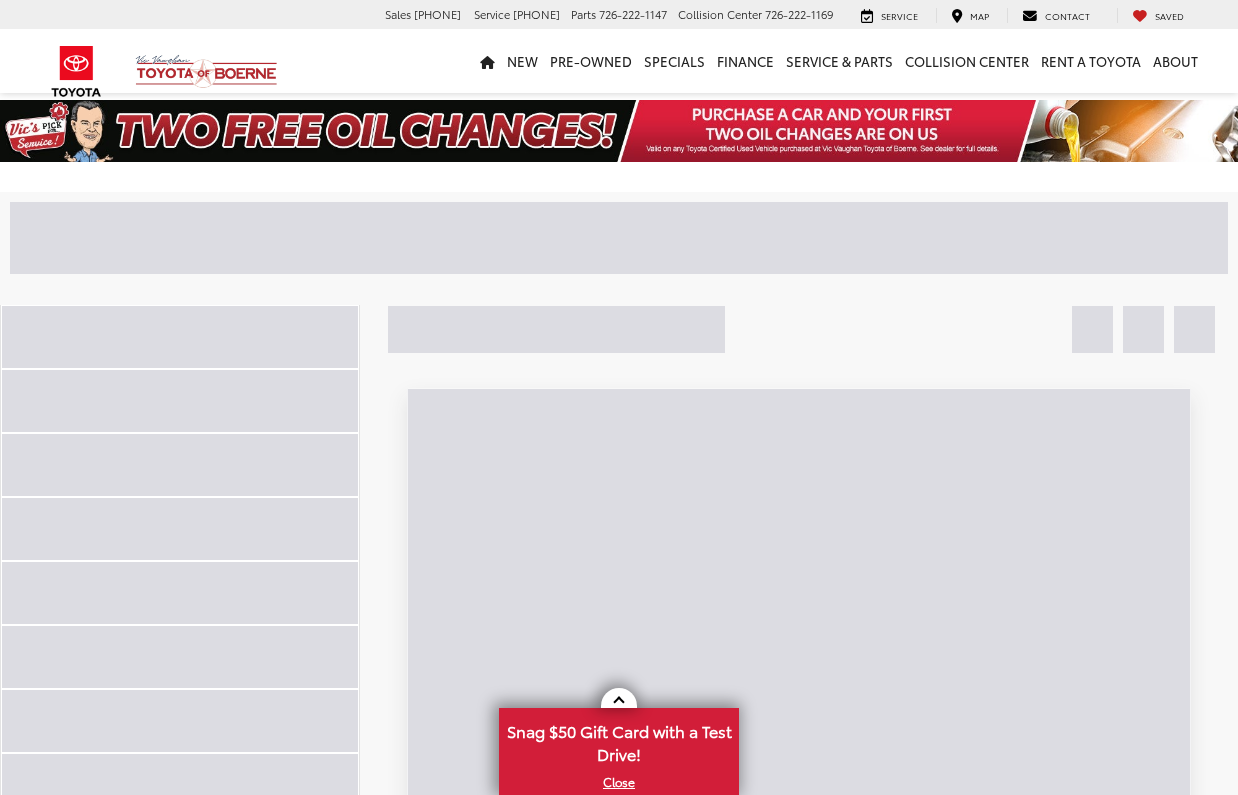 scroll, scrollTop: 0, scrollLeft: 0, axis: both 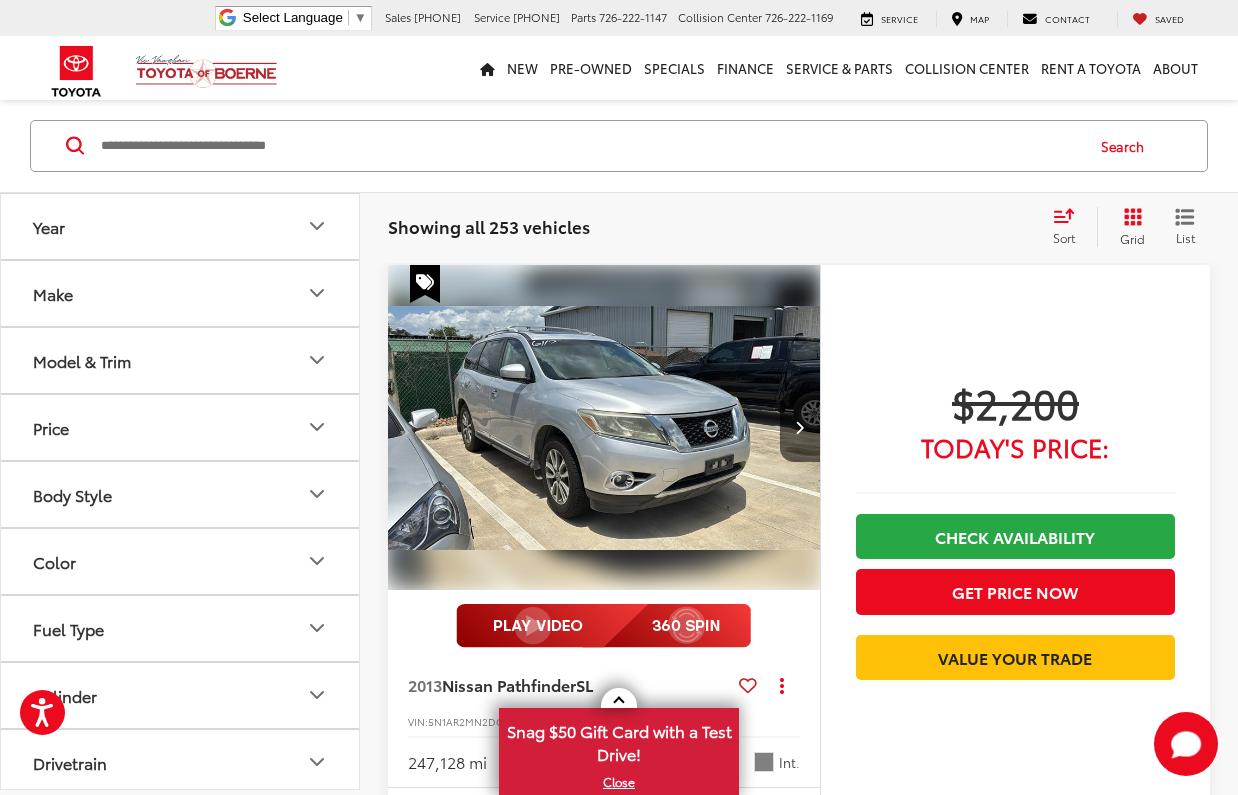 click 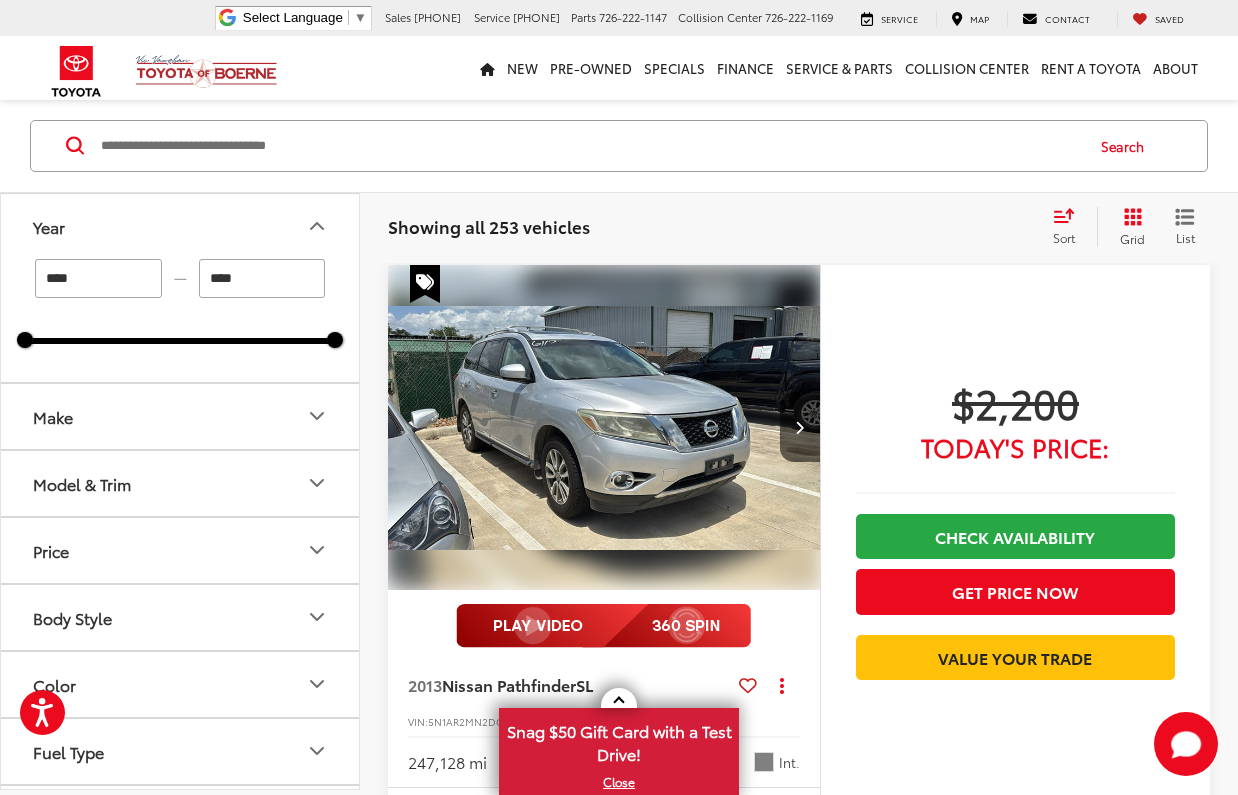 click on "****" at bounding box center [98, 278] 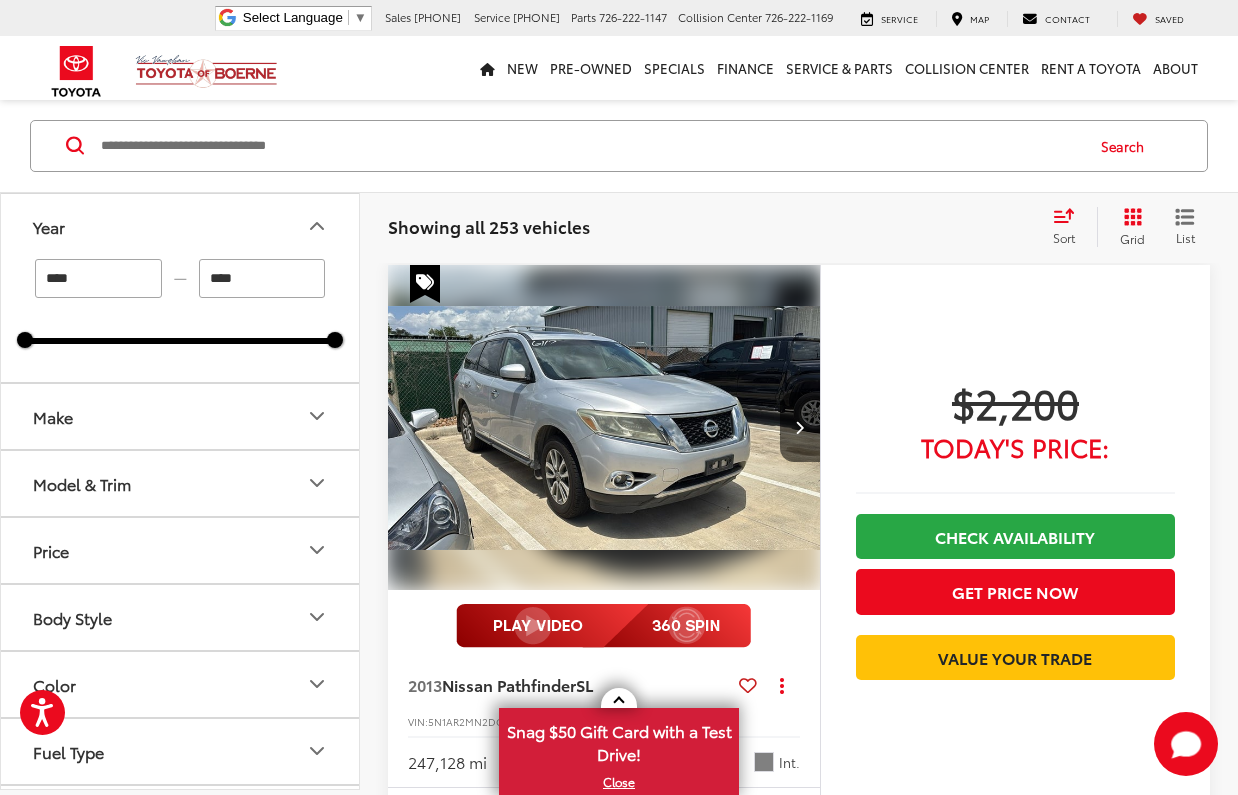 type on "****" 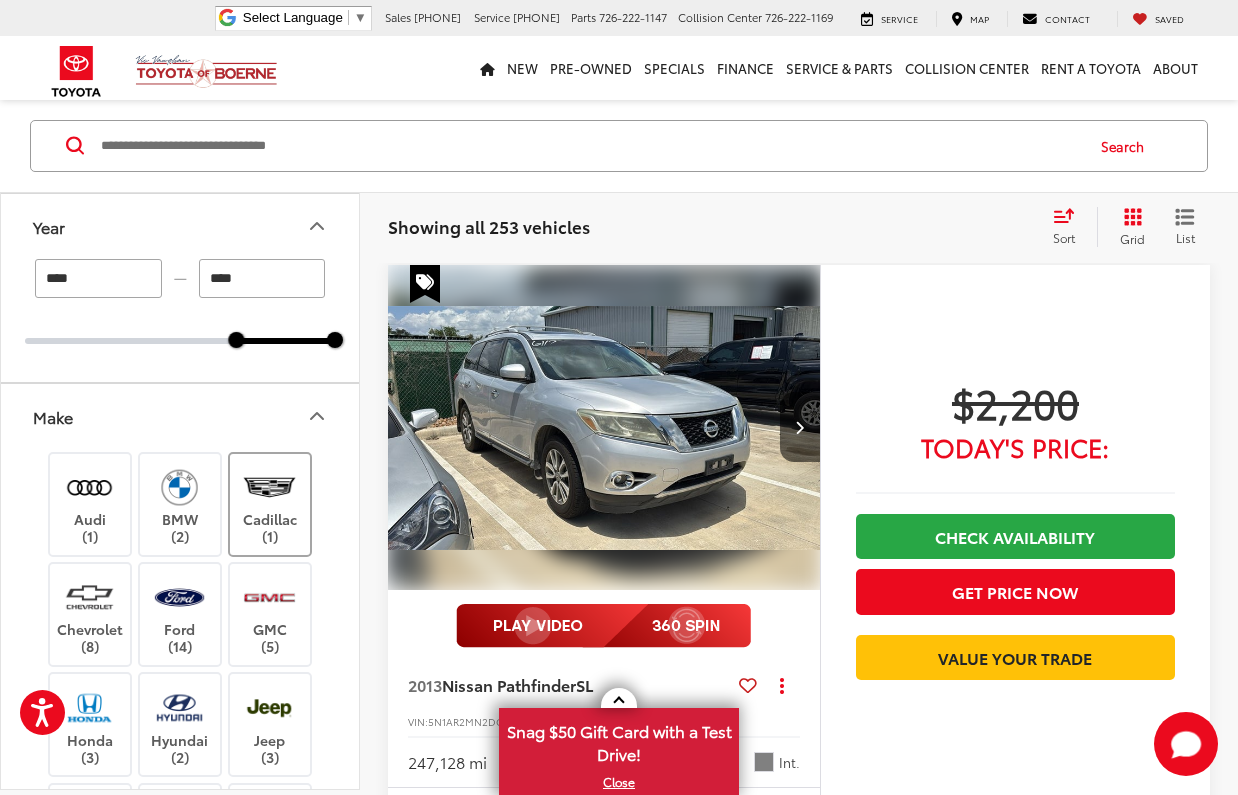 scroll, scrollTop: 92, scrollLeft: 0, axis: vertical 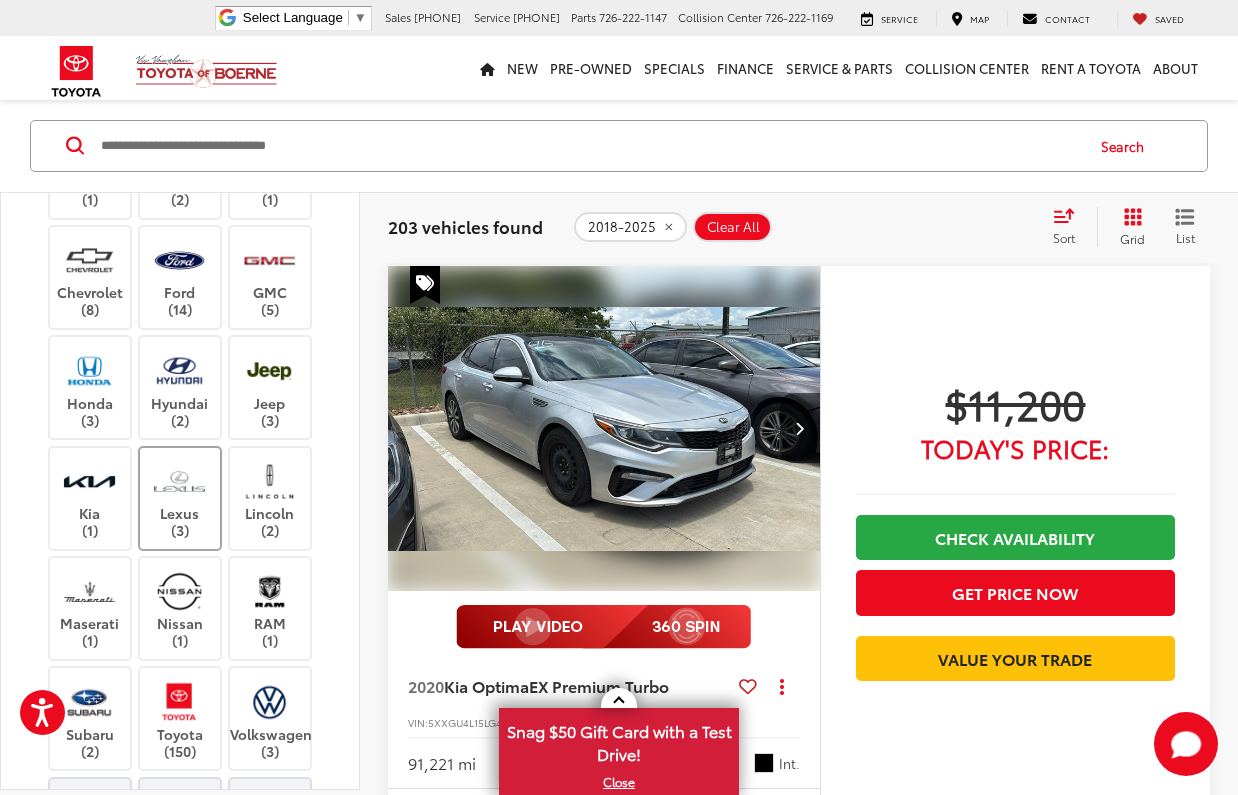 click at bounding box center (179, 481) 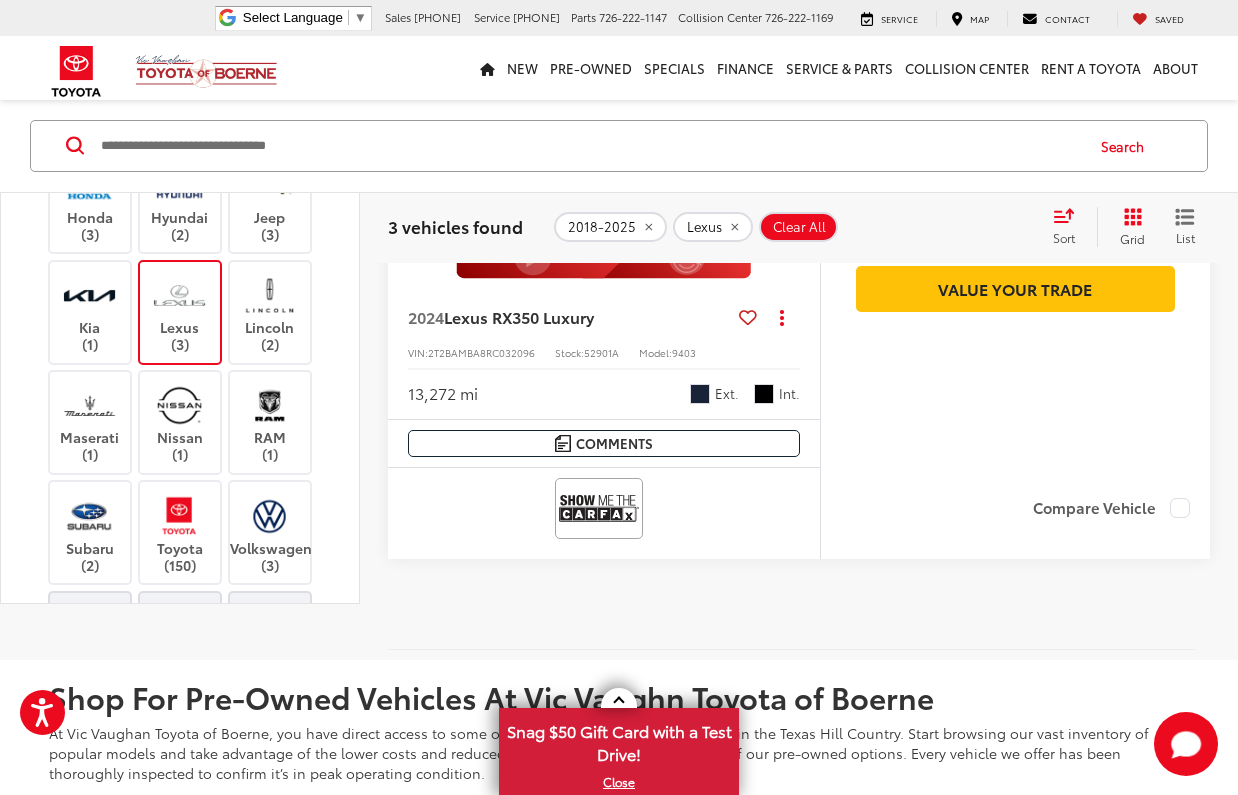 scroll, scrollTop: 1861, scrollLeft: 0, axis: vertical 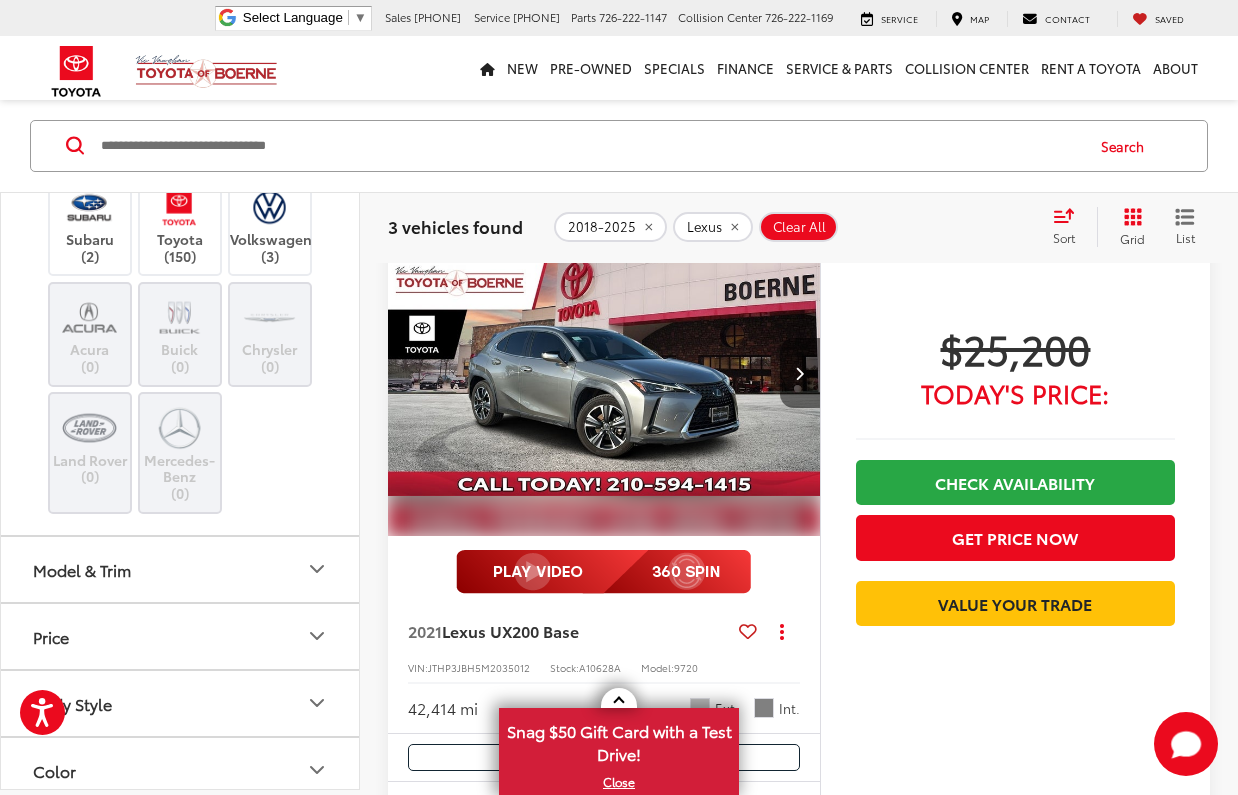 click at bounding box center [799, 373] 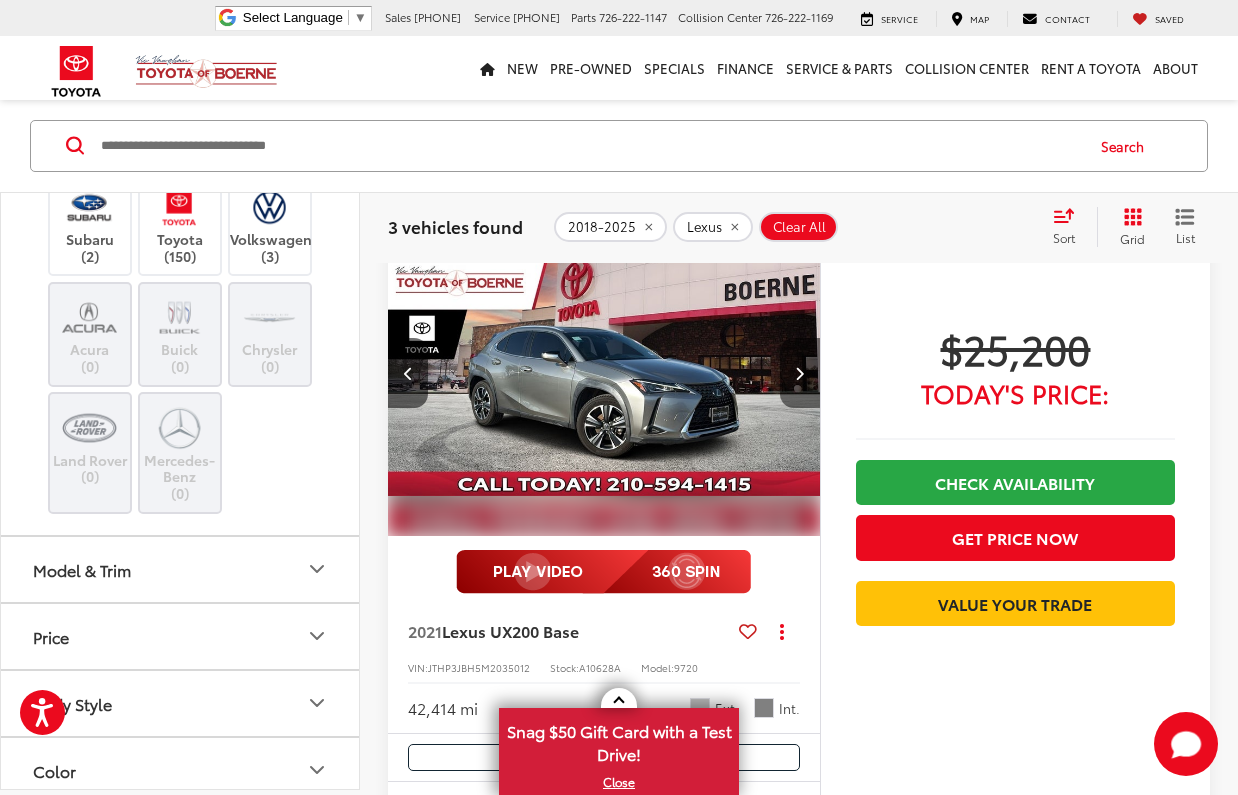 scroll, scrollTop: 0, scrollLeft: 435, axis: horizontal 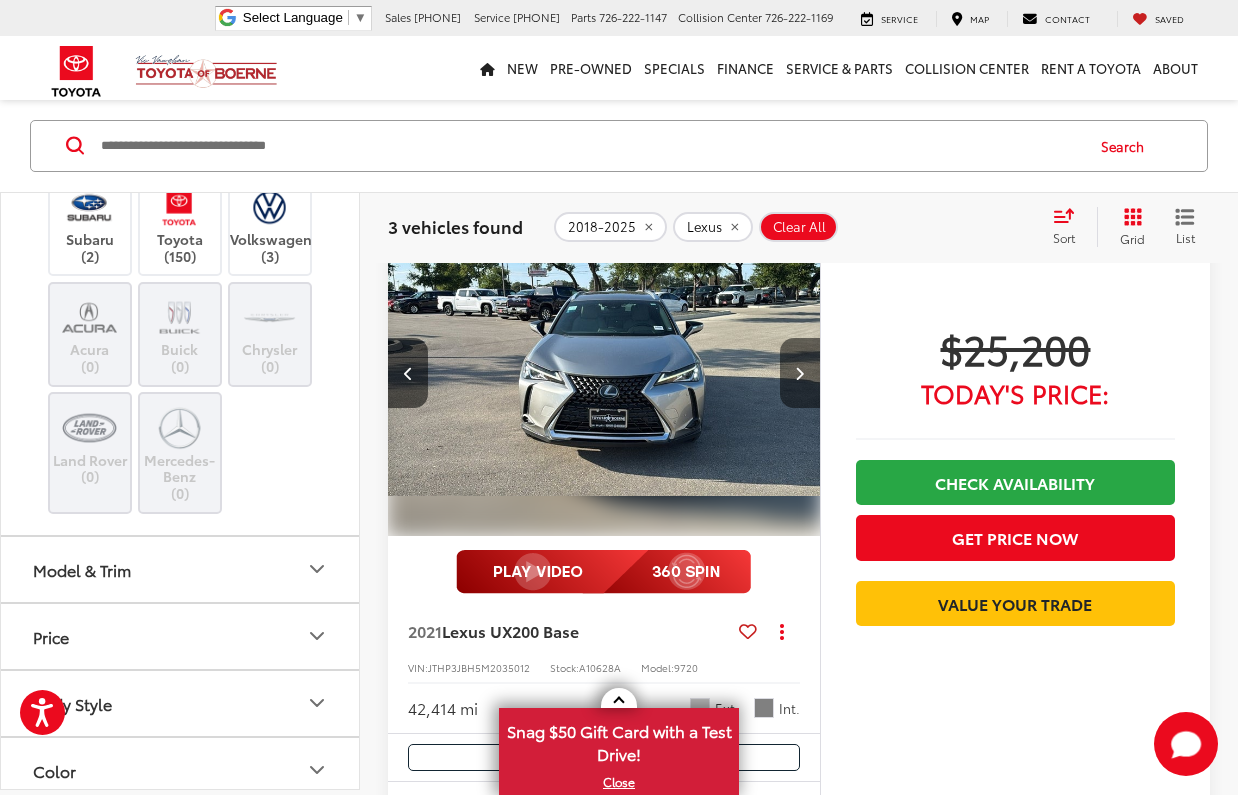click at bounding box center [799, 373] 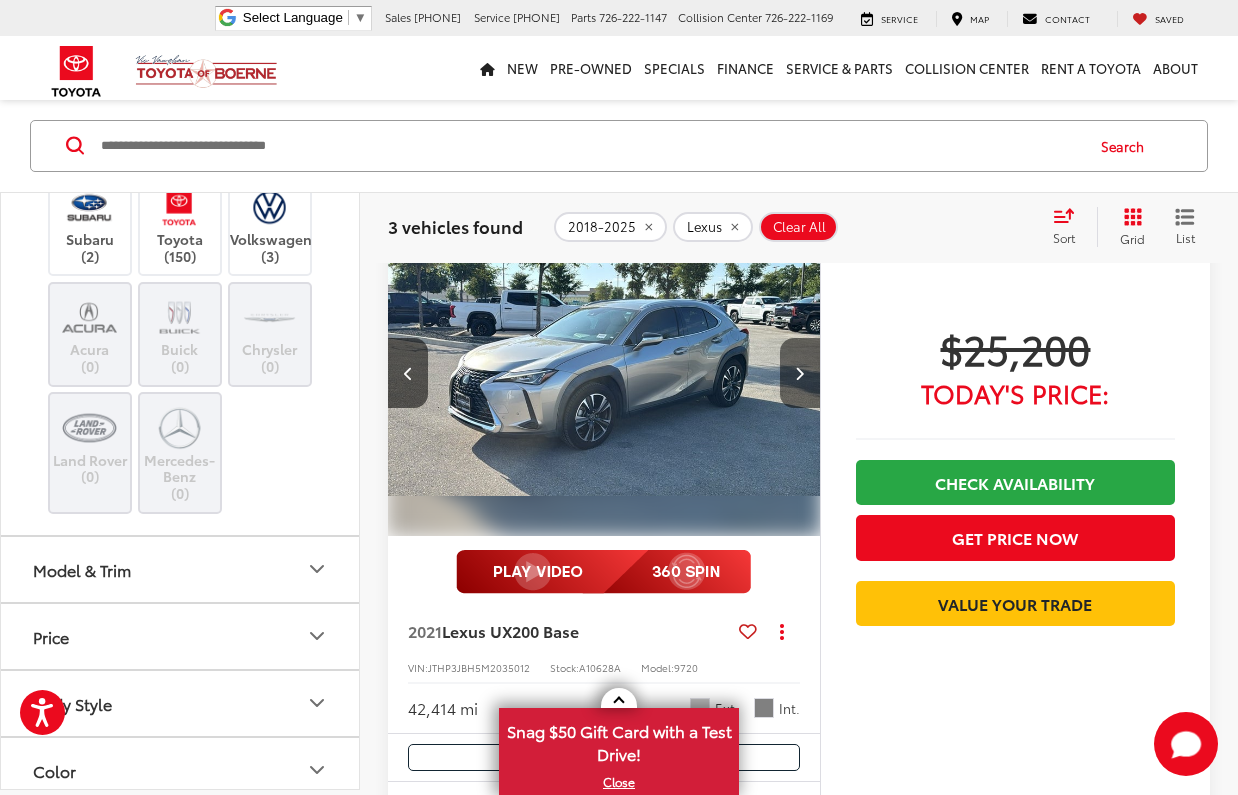 click at bounding box center [799, 373] 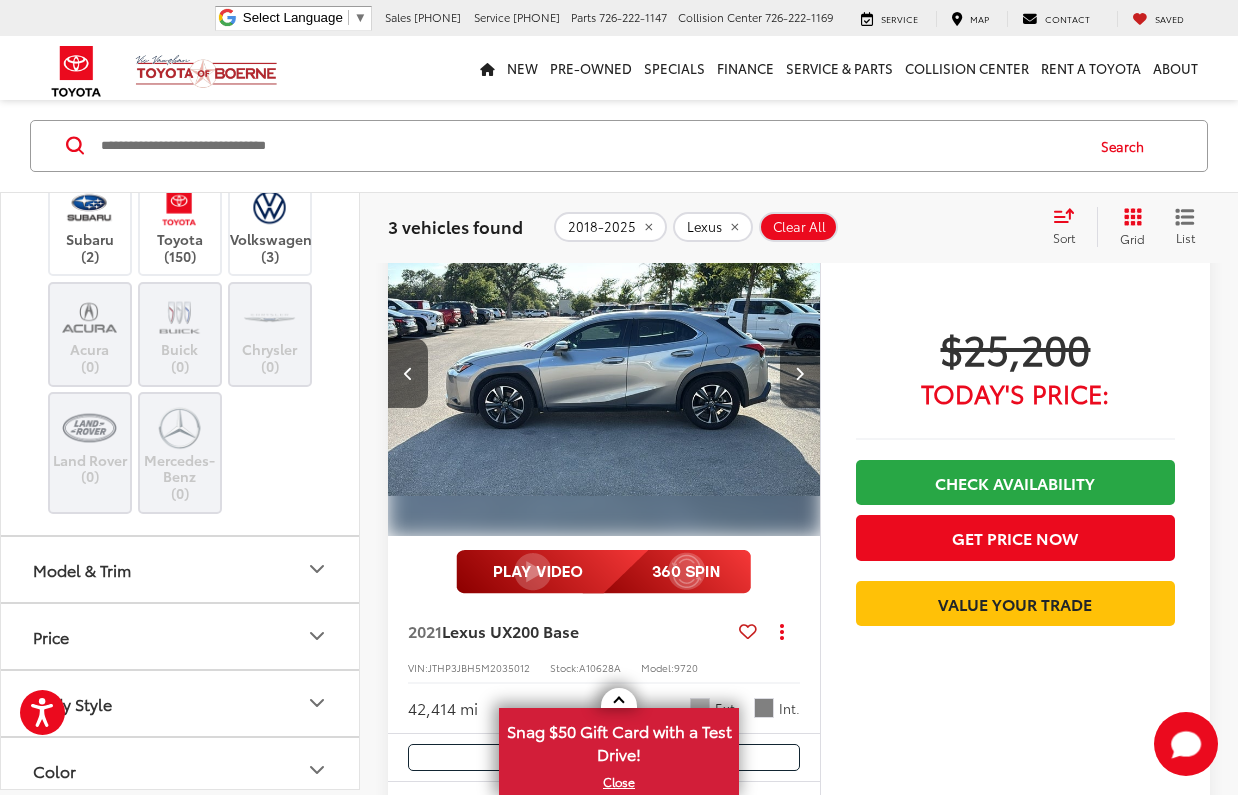 click at bounding box center (799, 373) 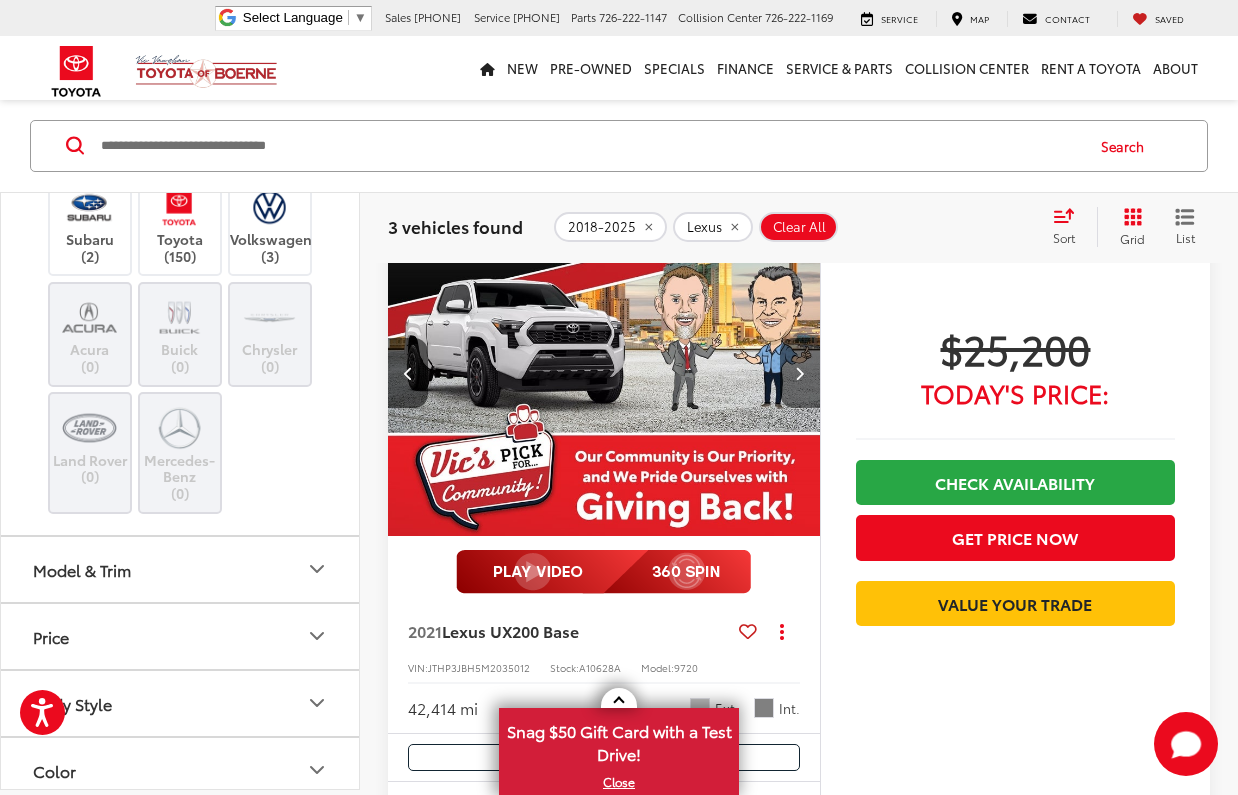 click at bounding box center (799, 373) 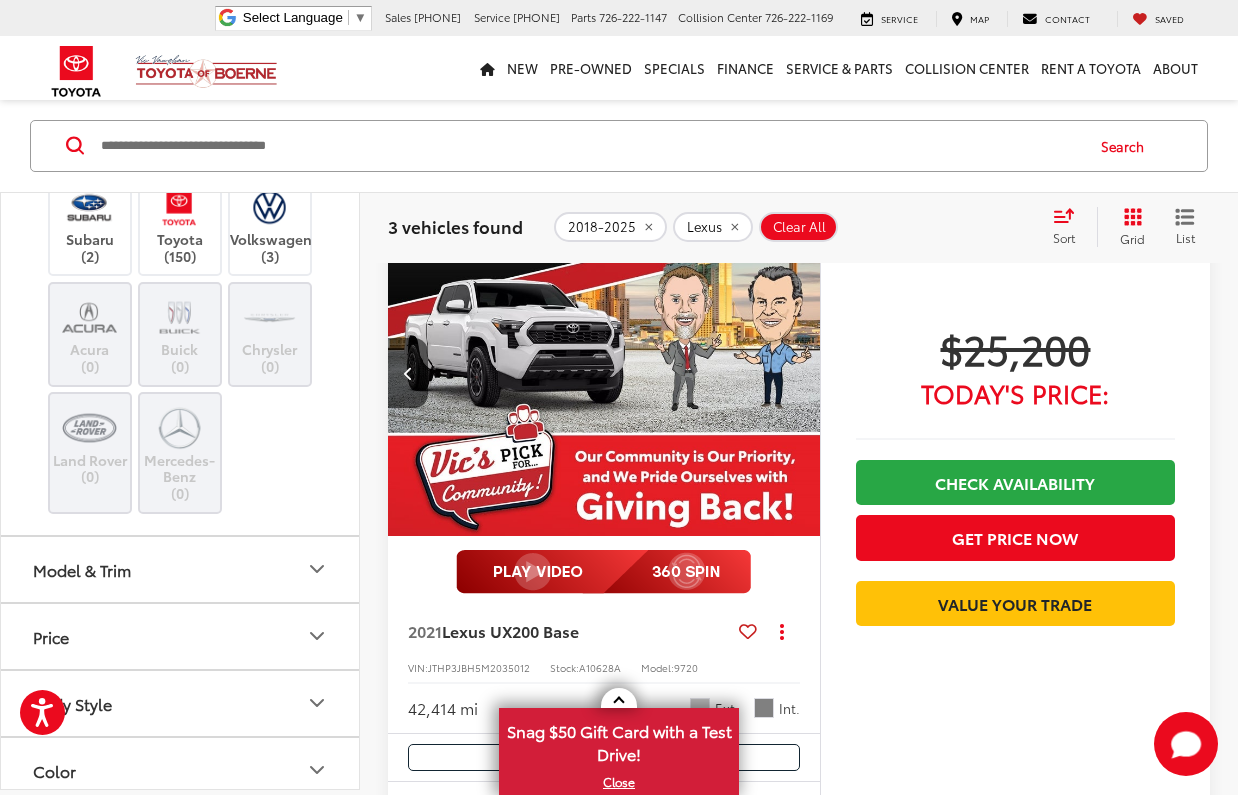 scroll, scrollTop: 0, scrollLeft: 2175, axis: horizontal 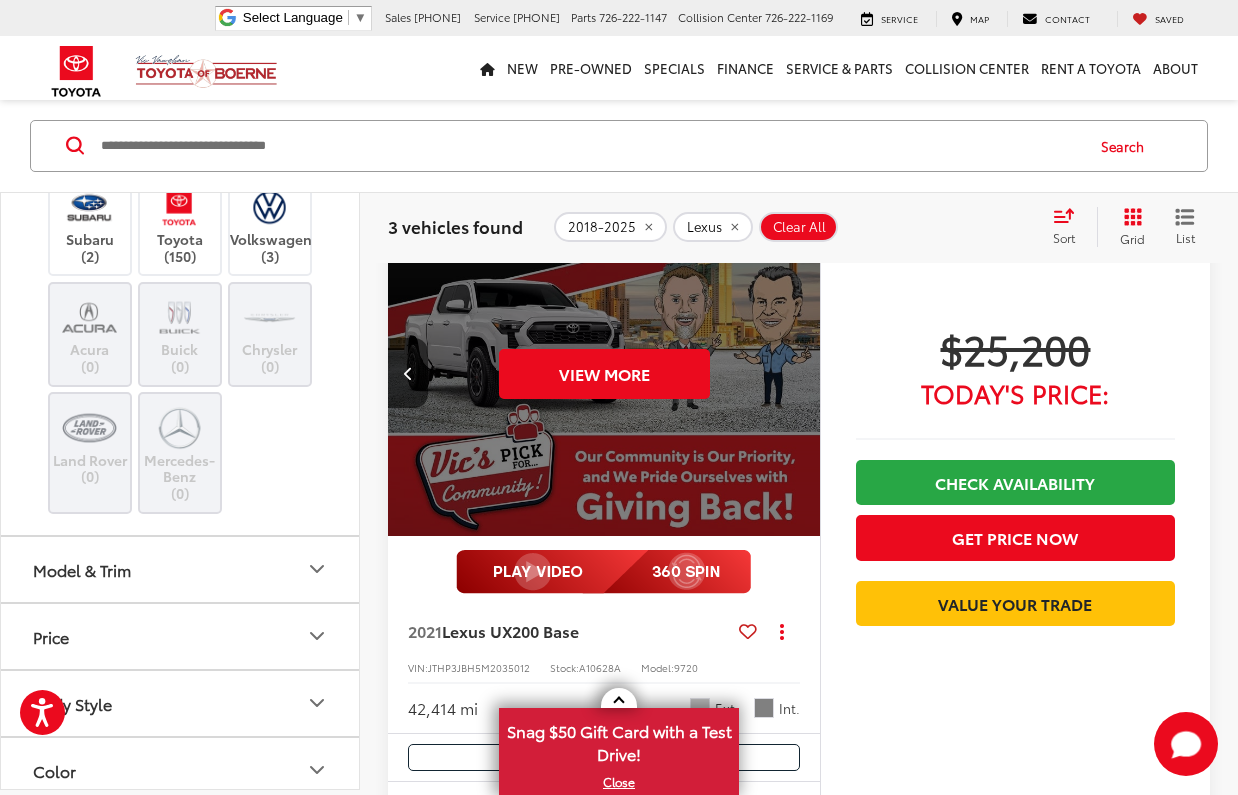 click on "View More" at bounding box center (604, 374) 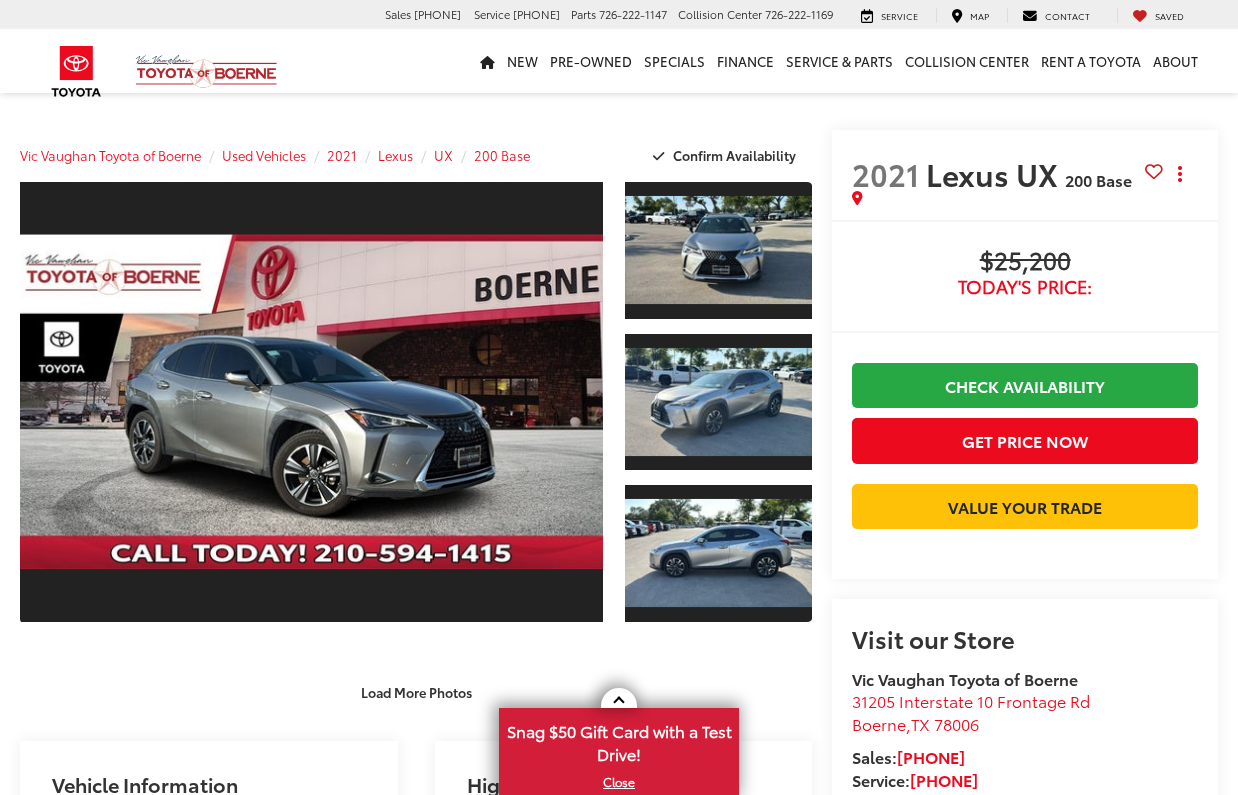 scroll, scrollTop: 0, scrollLeft: 0, axis: both 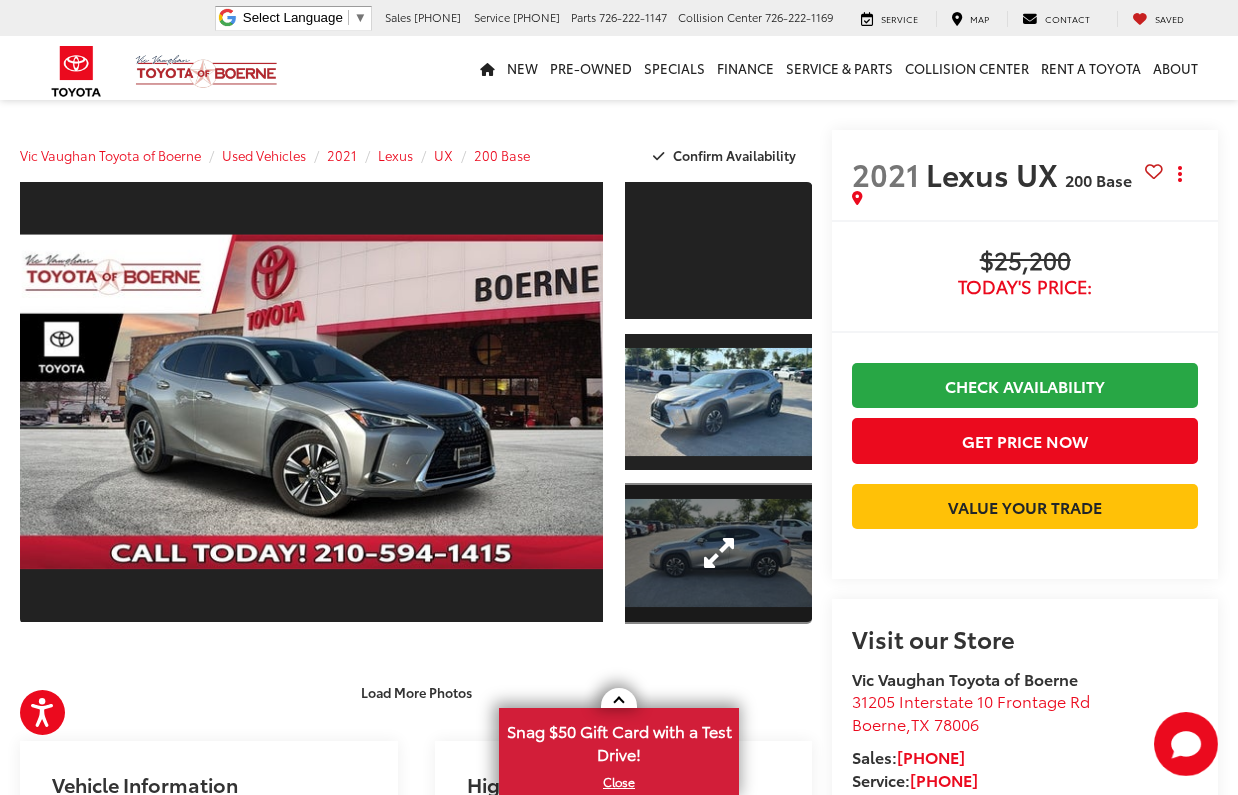 click at bounding box center [719, 553] 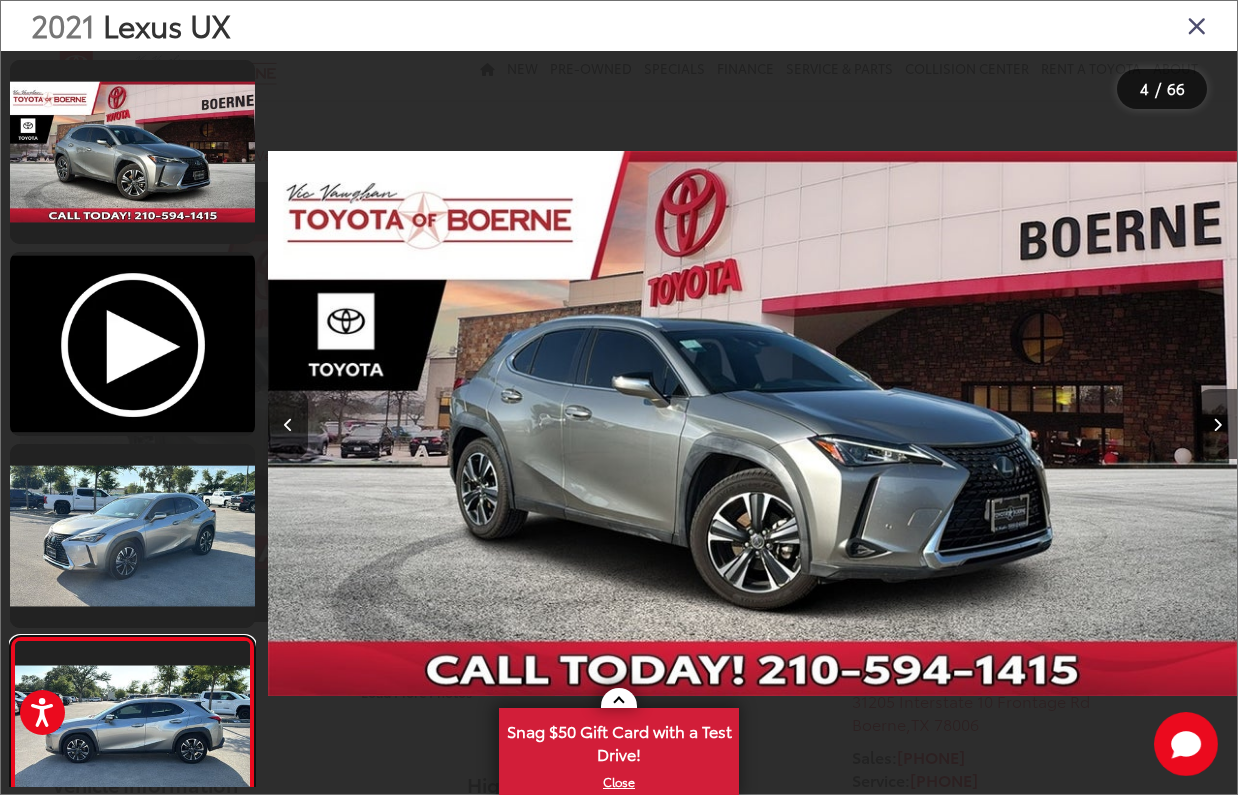 scroll, scrollTop: 367, scrollLeft: 0, axis: vertical 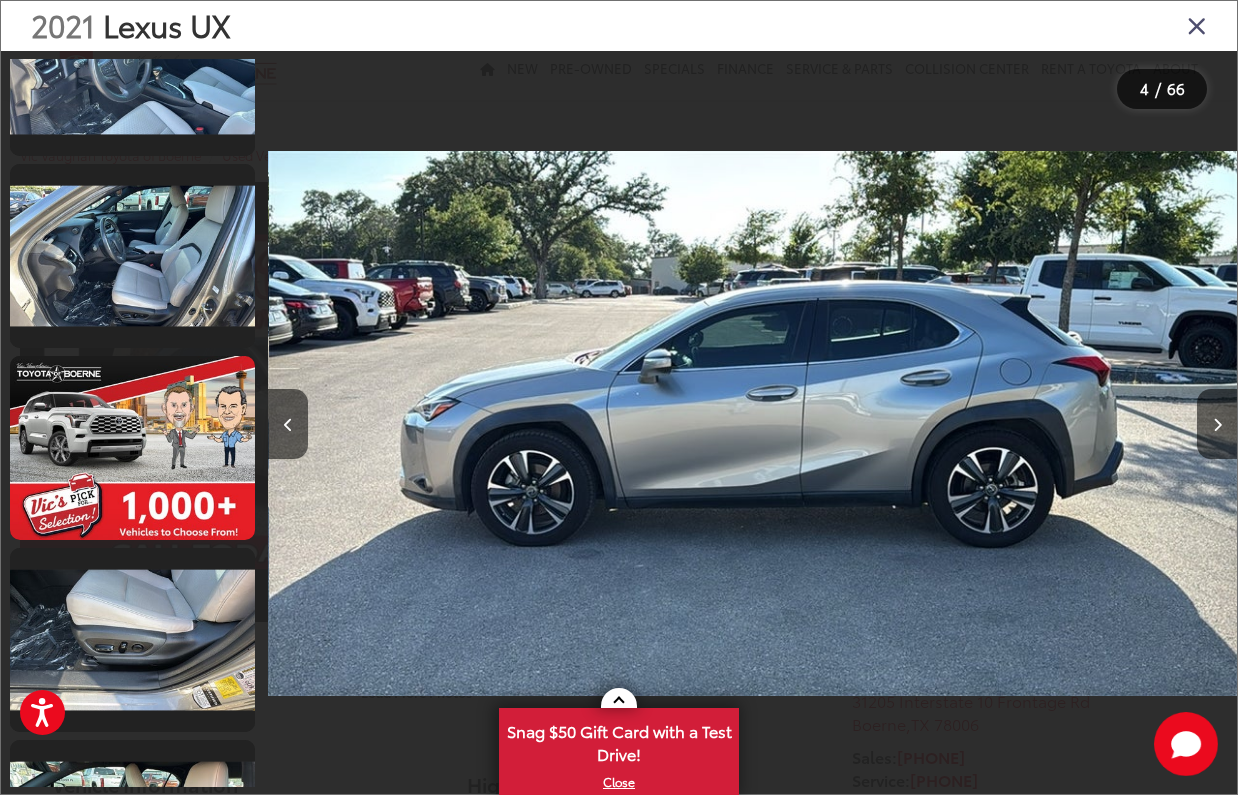 click at bounding box center [1197, 25] 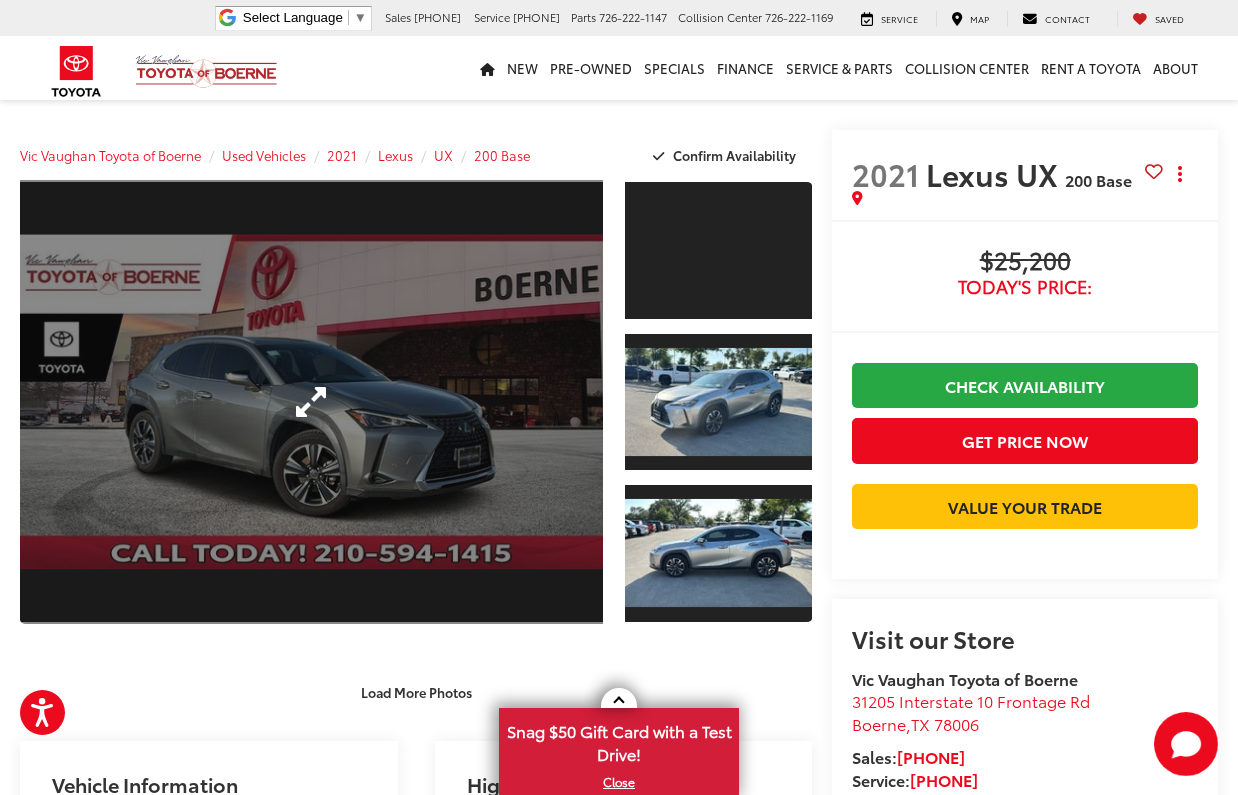 scroll, scrollTop: 0, scrollLeft: 0, axis: both 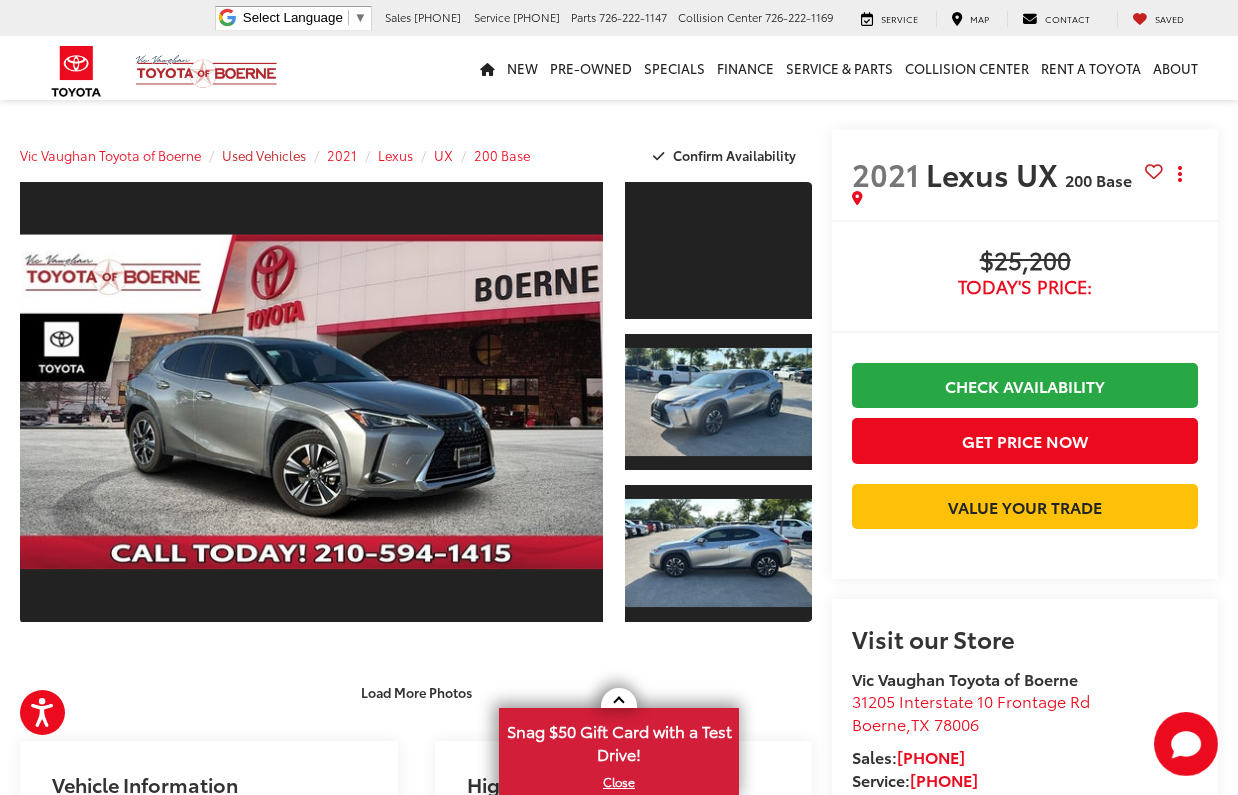 click on "Used Vehicles" at bounding box center [264, 155] 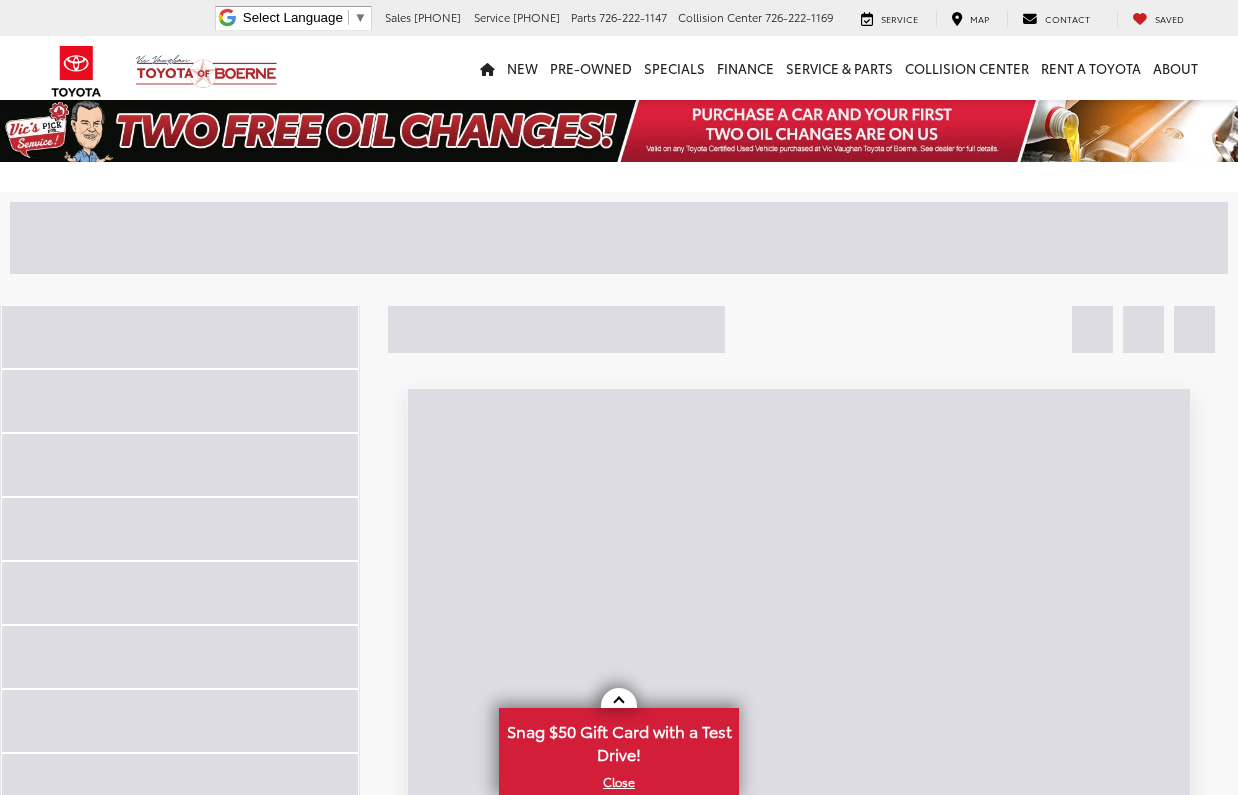 scroll, scrollTop: 0, scrollLeft: 0, axis: both 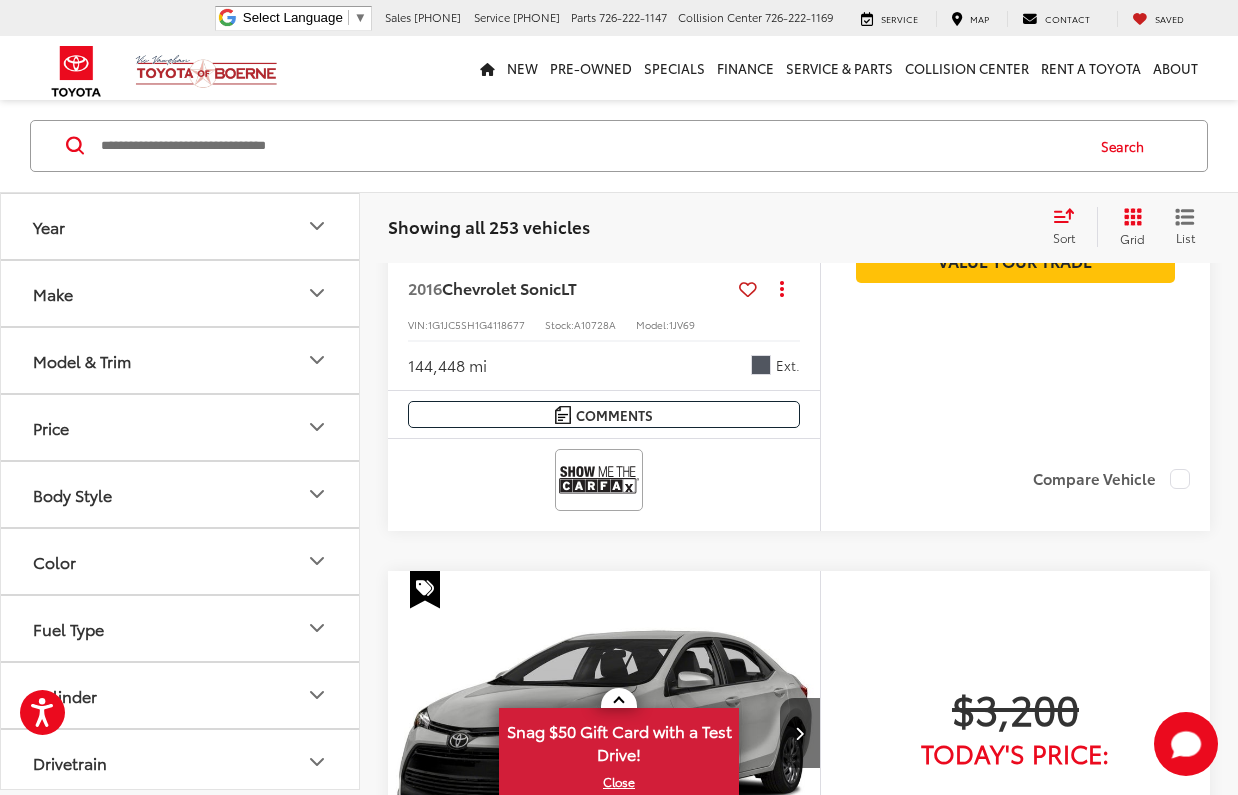 click 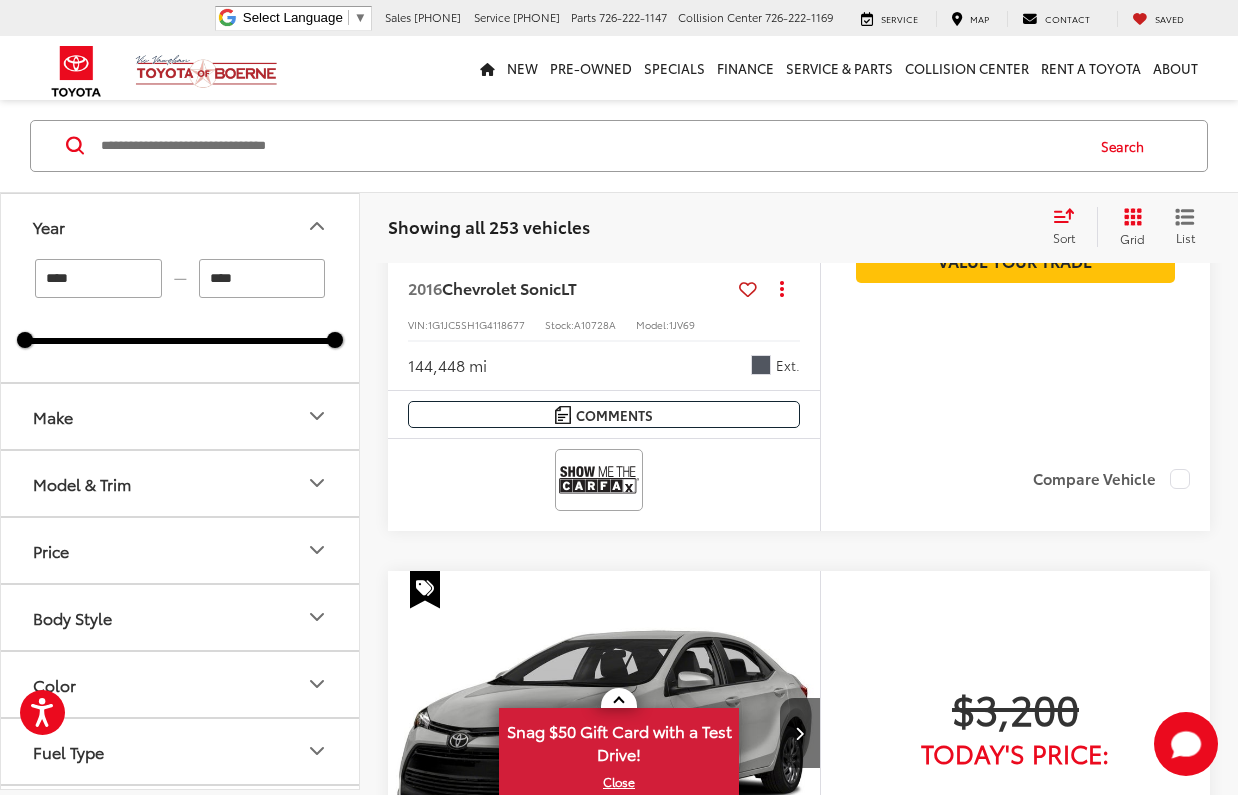 click on "****" at bounding box center (98, 278) 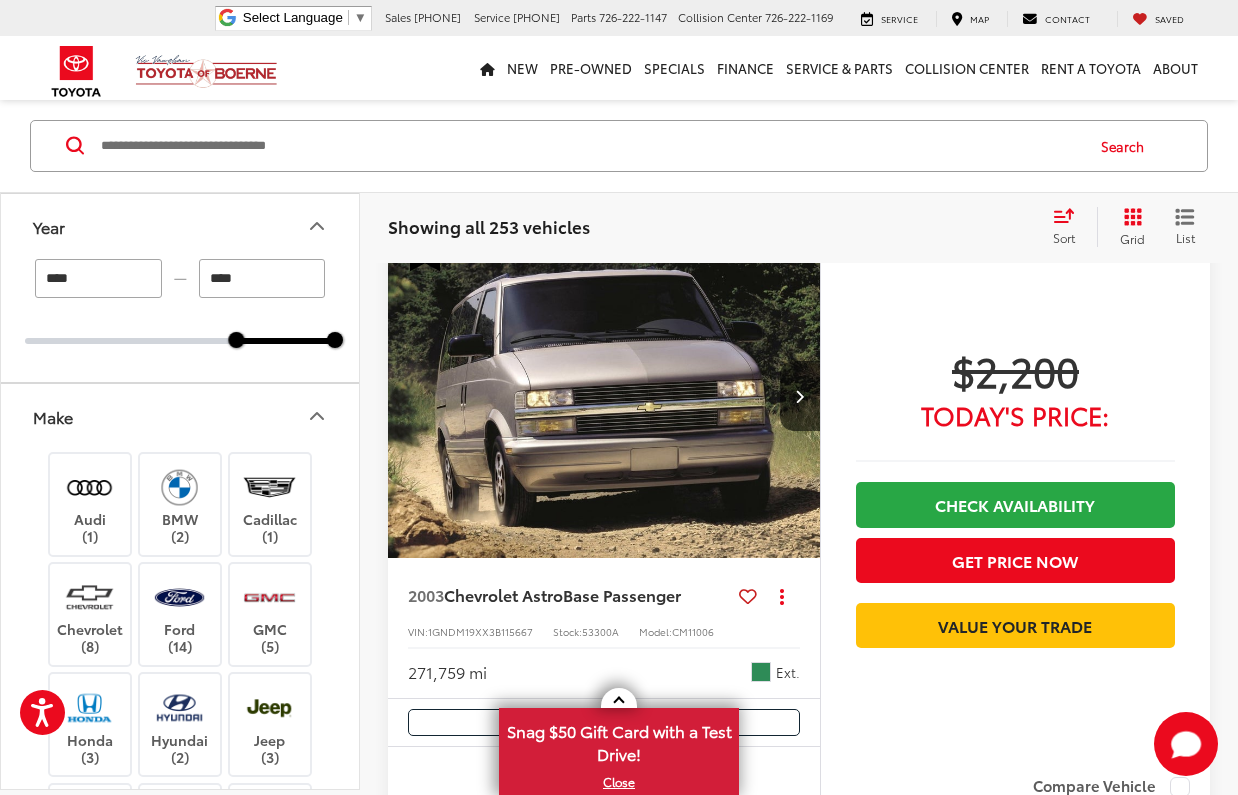 scroll, scrollTop: 92, scrollLeft: 0, axis: vertical 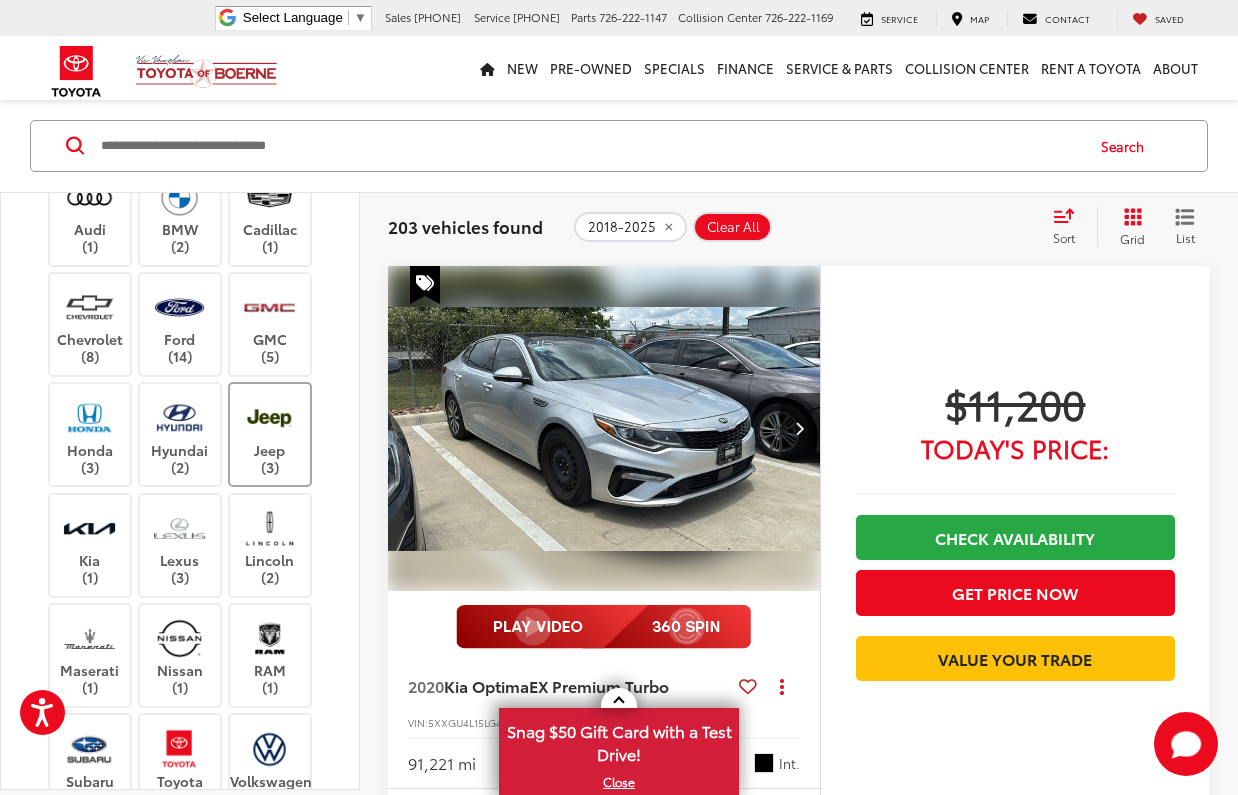 click on "Jeep   (3)" at bounding box center [270, 434] 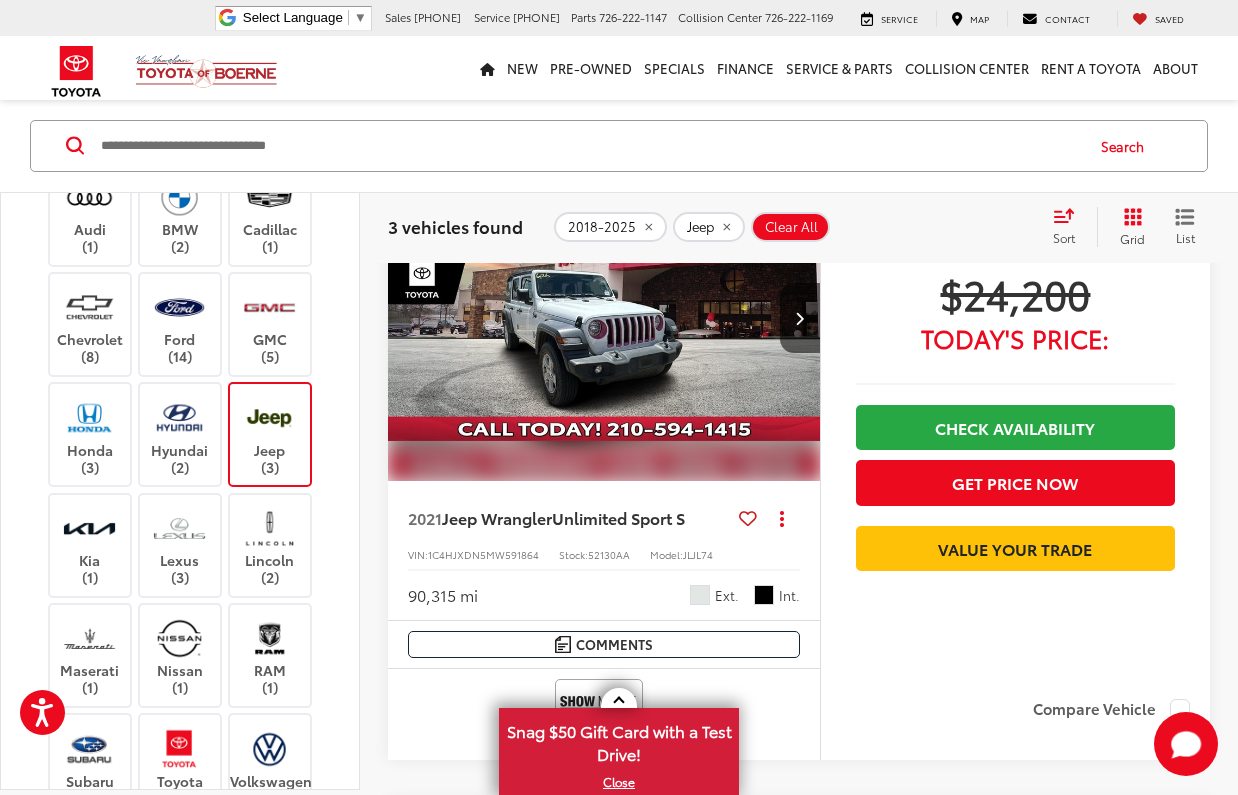 scroll, scrollTop: 205, scrollLeft: 0, axis: vertical 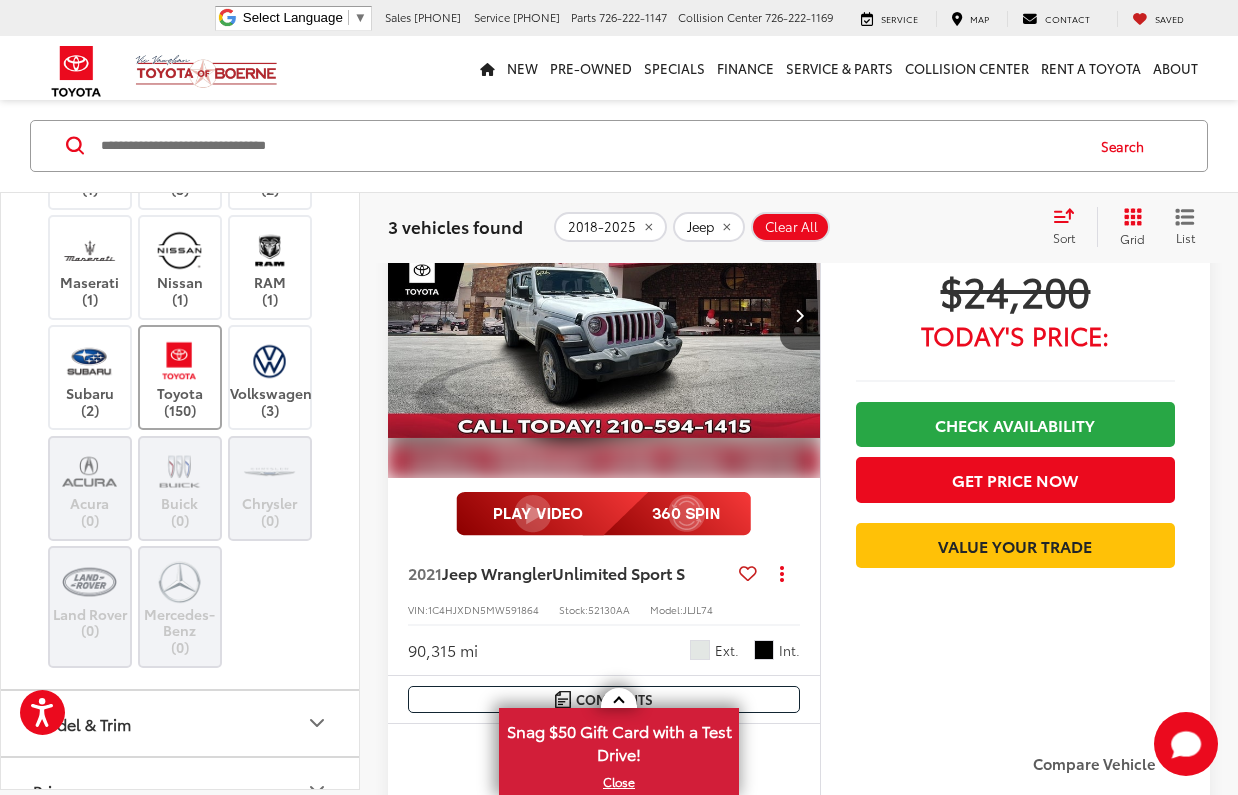click on "Toyota   (150)" at bounding box center [180, 378] 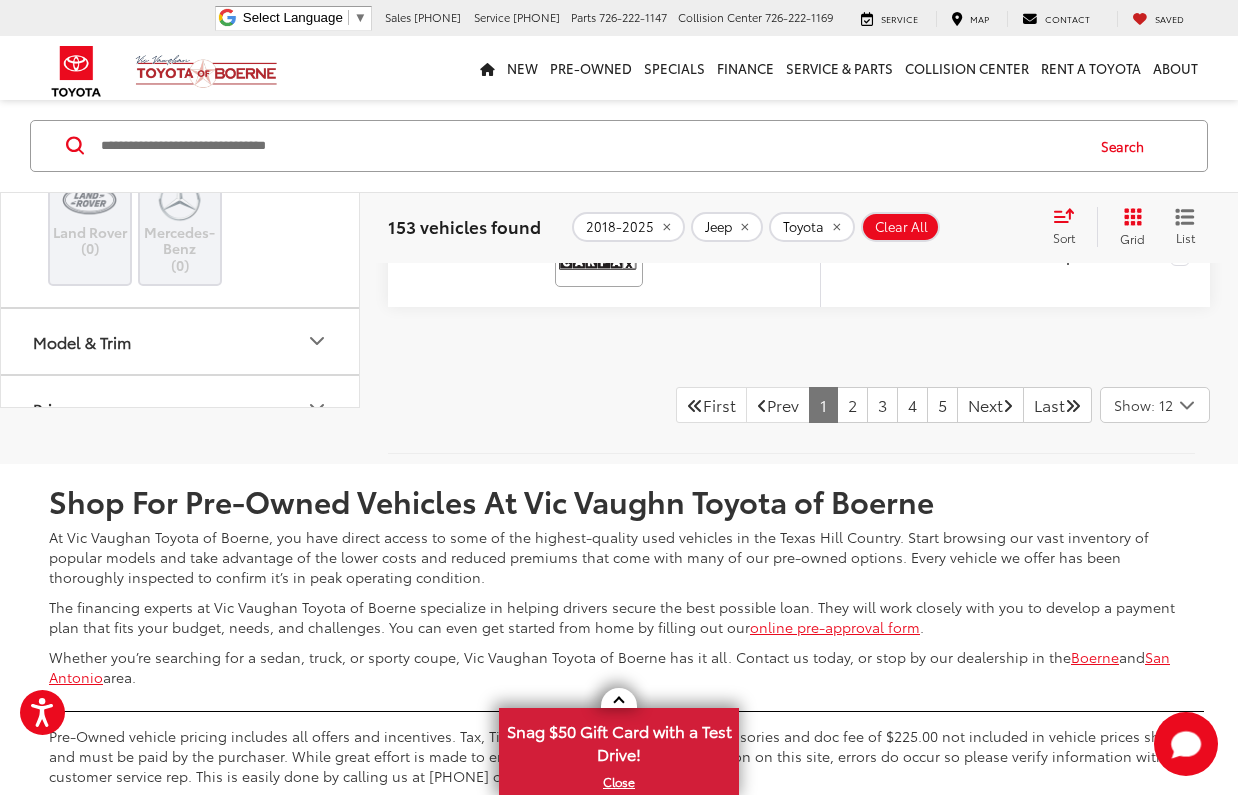 scroll, scrollTop: 8398, scrollLeft: 0, axis: vertical 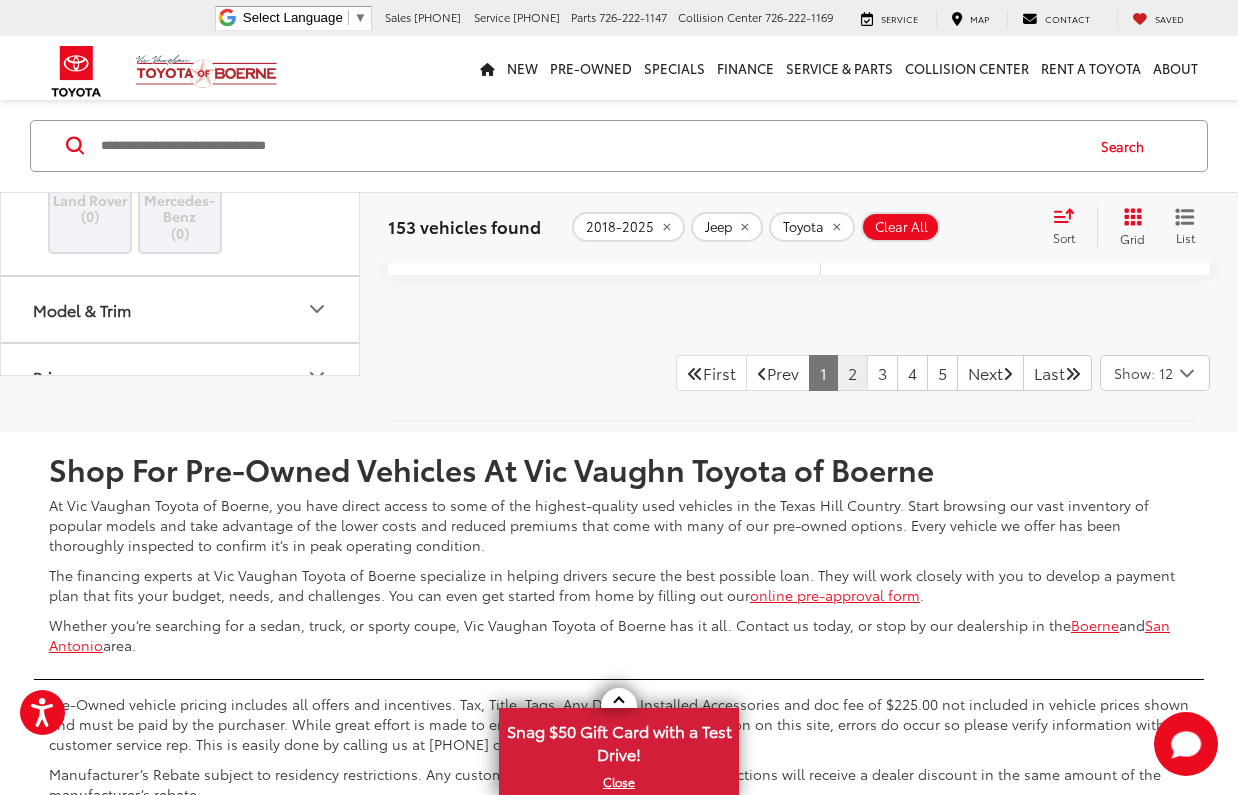 click on "2" at bounding box center (852, 373) 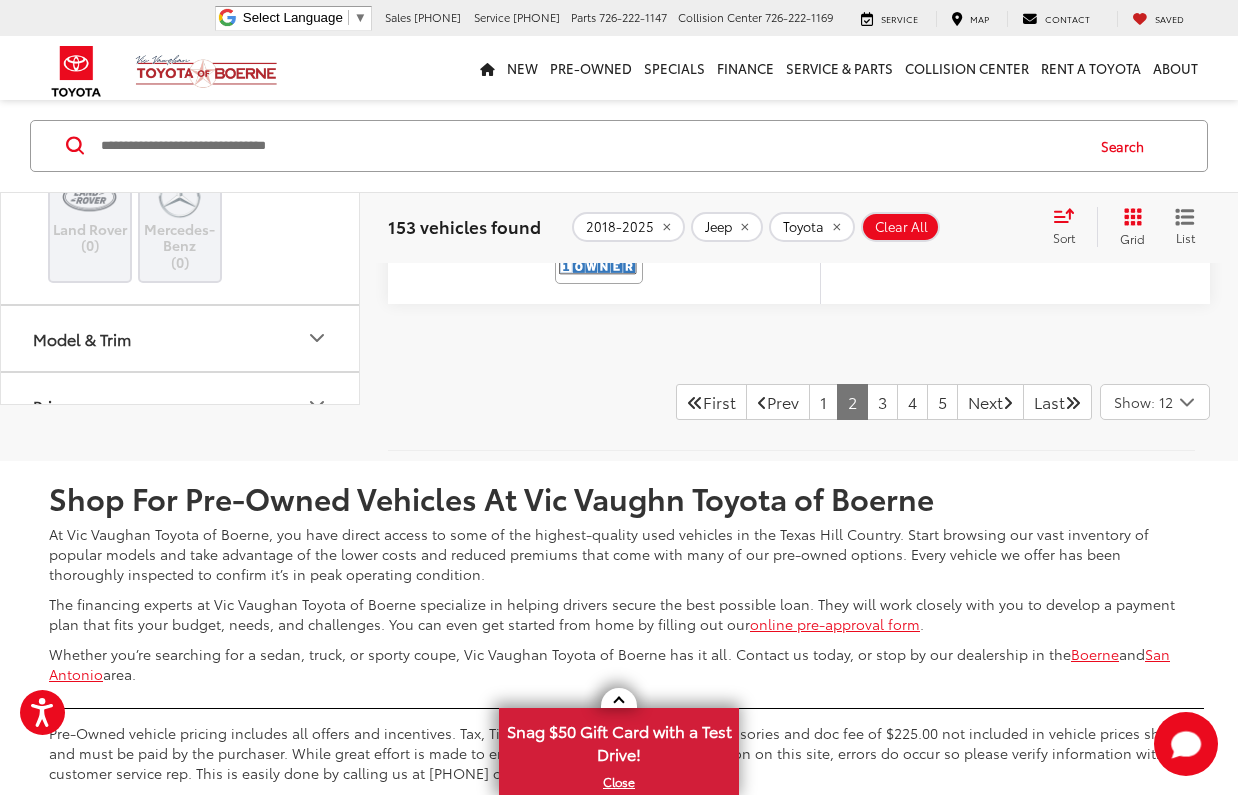 scroll, scrollTop: 8307, scrollLeft: 0, axis: vertical 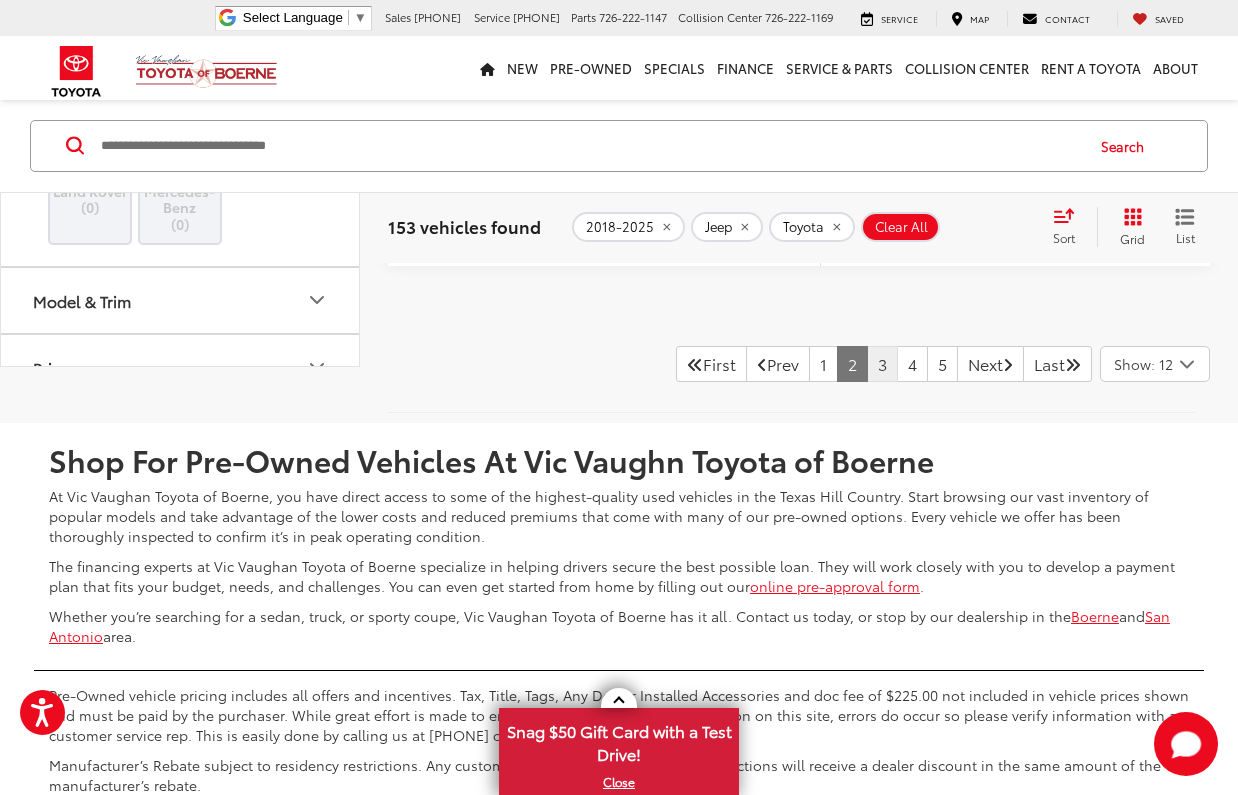 click on "3" at bounding box center [882, 364] 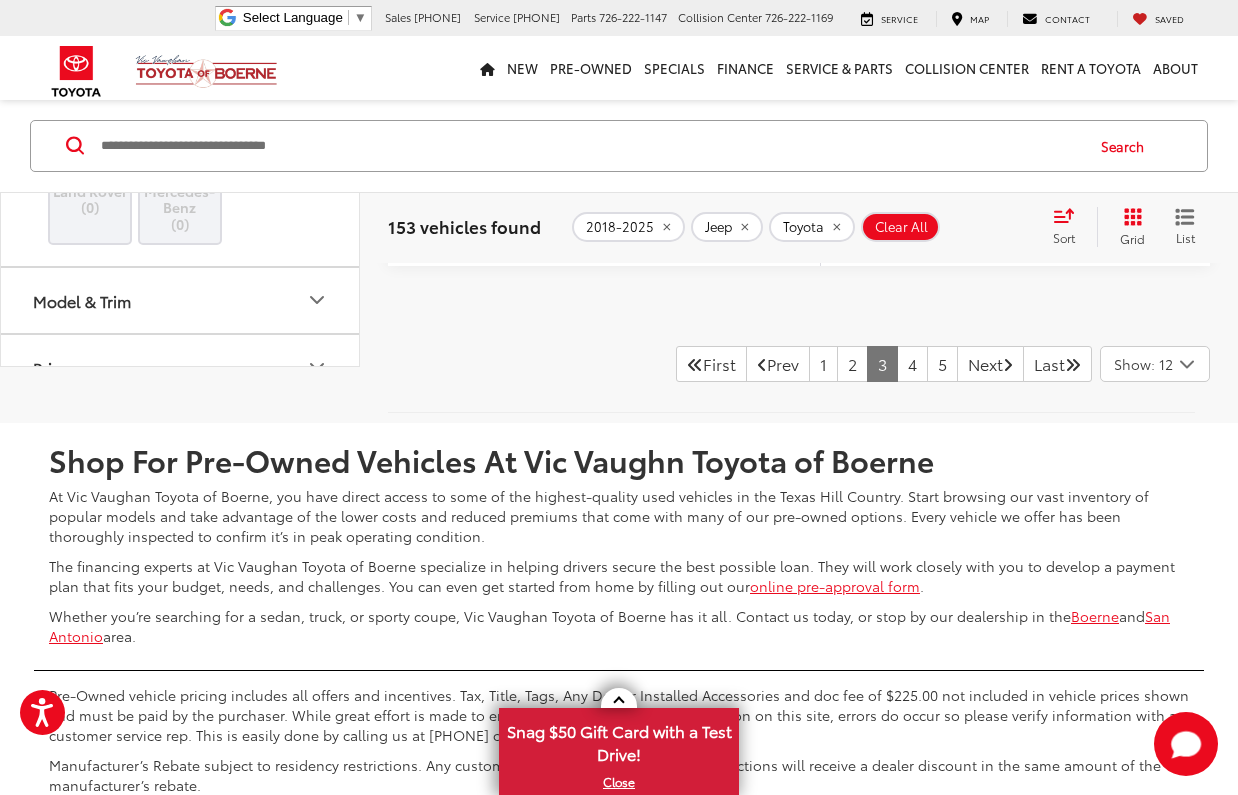 scroll, scrollTop: 92, scrollLeft: 0, axis: vertical 